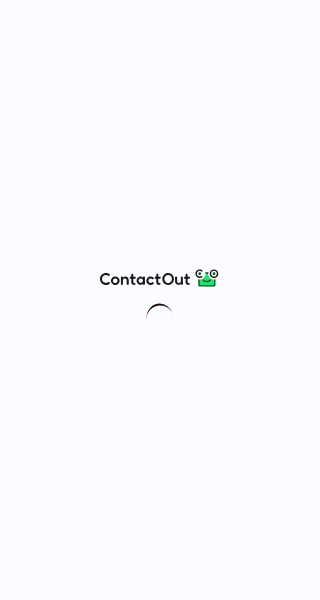 scroll, scrollTop: 0, scrollLeft: 0, axis: both 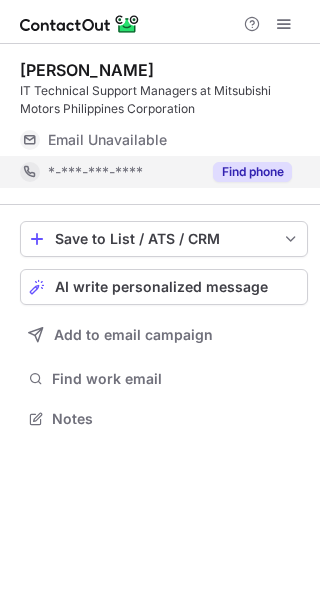click on "Find phone" at bounding box center (252, 172) 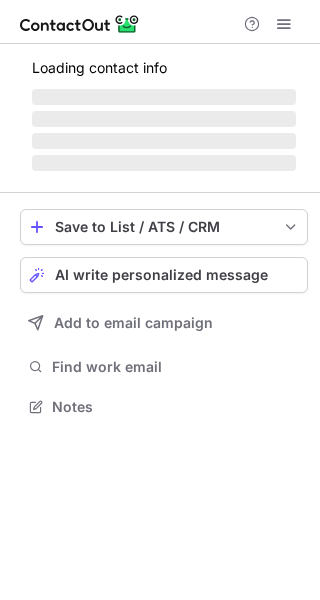 scroll, scrollTop: 0, scrollLeft: 0, axis: both 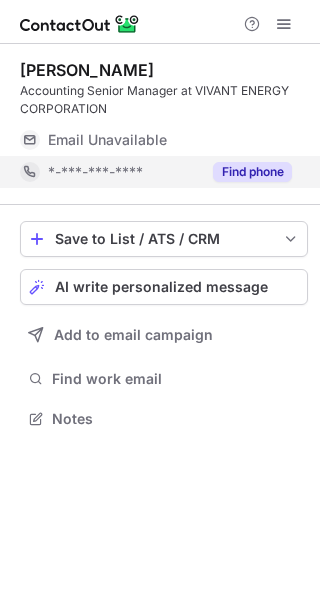 click on "Find phone" at bounding box center (252, 172) 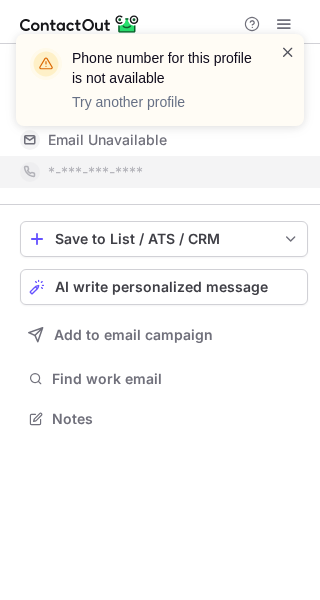 click at bounding box center (288, 52) 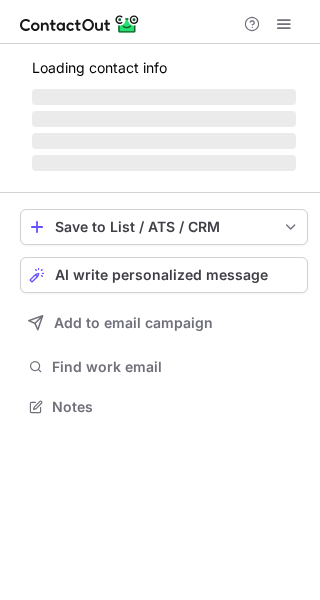 scroll, scrollTop: 0, scrollLeft: 0, axis: both 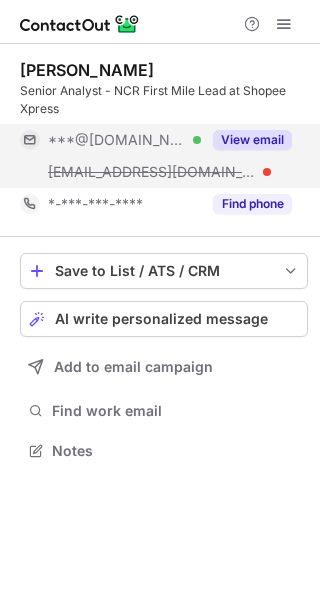 click on "View email" at bounding box center (252, 140) 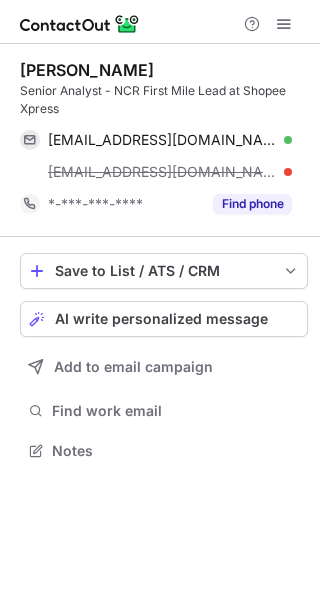 click on "Nikko Manaloto Senior Analyst - NCR First Mile Lead at Shopee Xpress nikkolmanaloto@gmail.com Verified Copy nikko.manaloto@decathlon.ph *-***-***-**** Find phone" at bounding box center [164, 140] 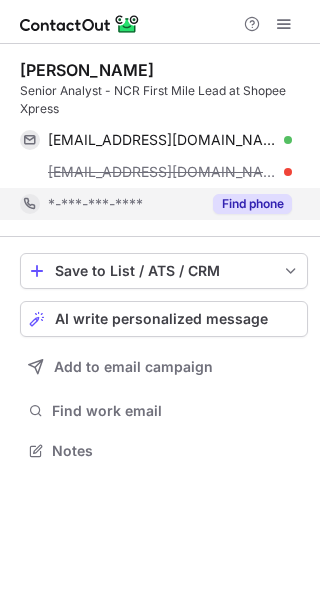 click on "Find phone" at bounding box center [252, 204] 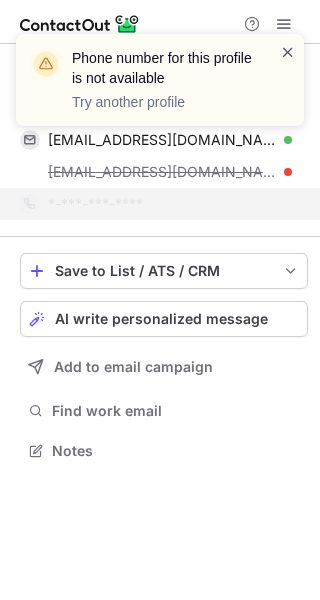 click at bounding box center (288, 52) 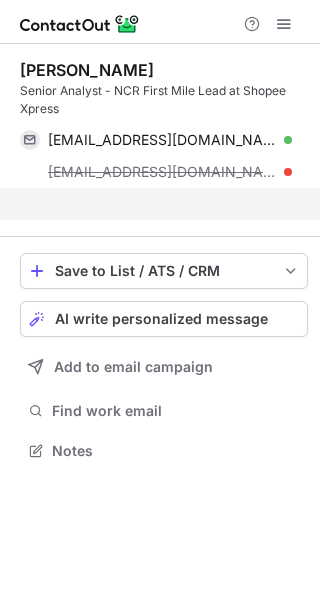 scroll, scrollTop: 404, scrollLeft: 320, axis: both 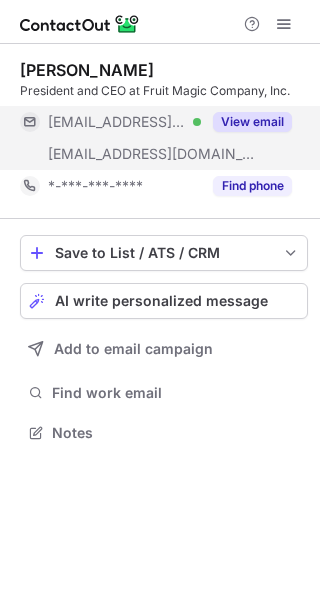 click on "View email" at bounding box center (252, 122) 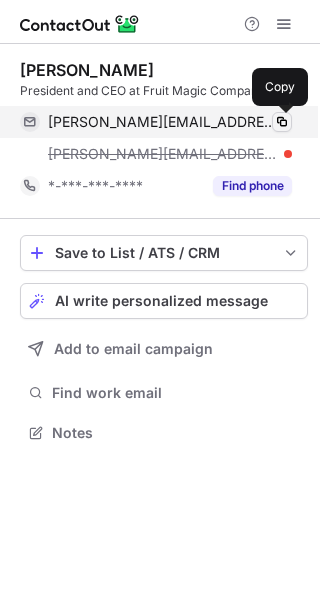 click at bounding box center [282, 122] 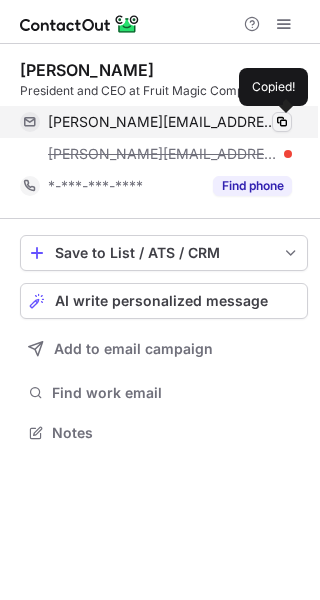 click at bounding box center (282, 122) 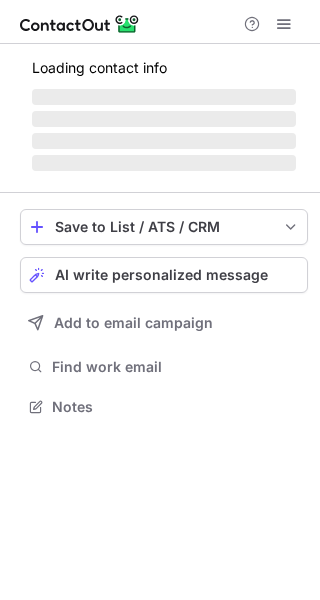 scroll, scrollTop: 0, scrollLeft: 0, axis: both 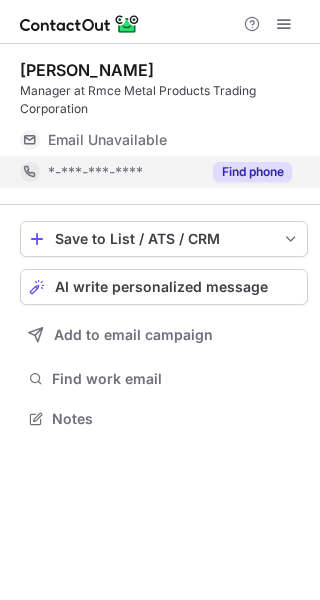 click on "Find phone" at bounding box center [252, 172] 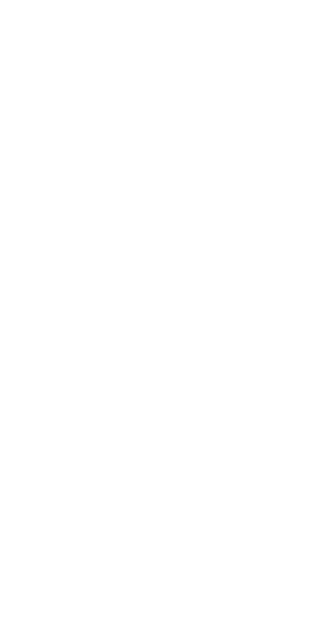 scroll, scrollTop: 0, scrollLeft: 0, axis: both 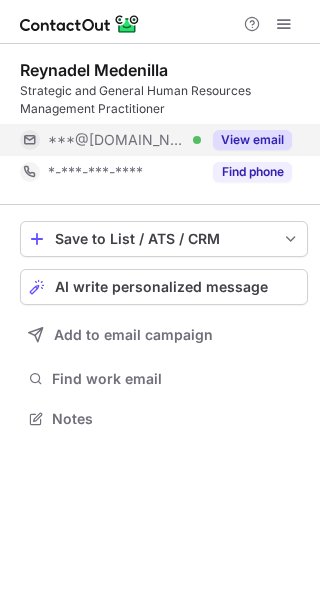click on "View email" at bounding box center (252, 140) 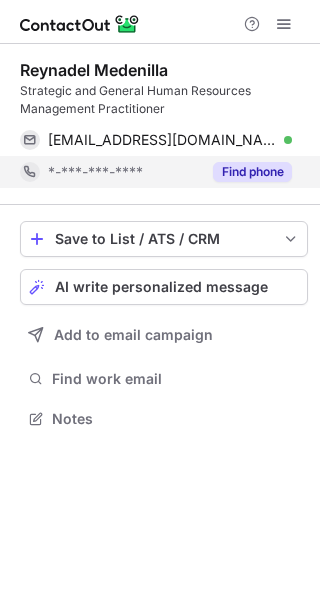click on "Find phone" at bounding box center [252, 172] 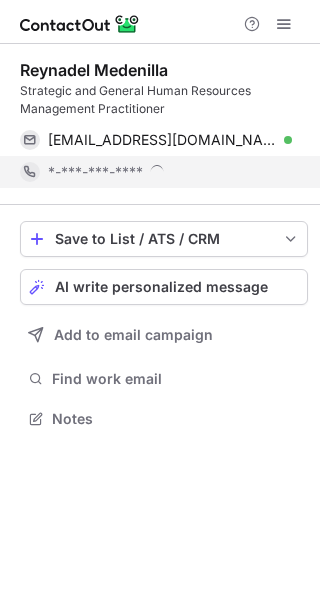 scroll, scrollTop: 9, scrollLeft: 10, axis: both 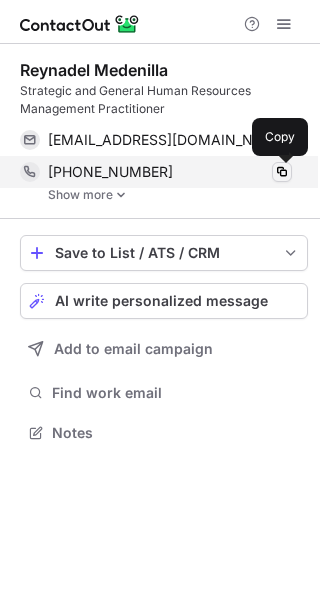 click at bounding box center [282, 172] 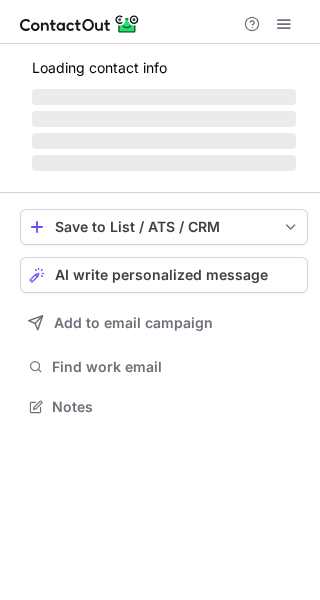 scroll, scrollTop: 0, scrollLeft: 0, axis: both 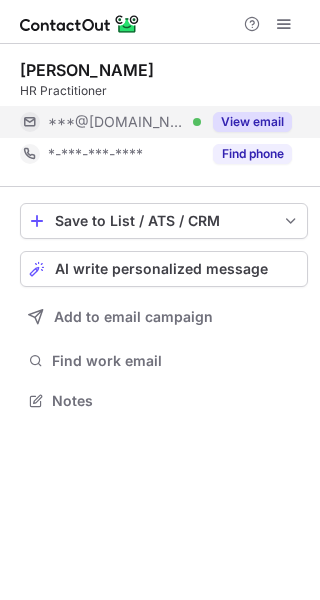 click on "View email" at bounding box center (252, 122) 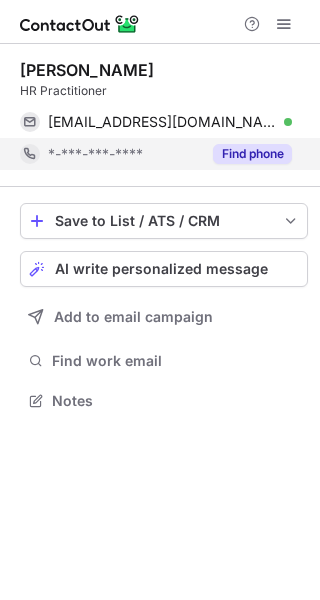 click on "Find phone" at bounding box center [252, 154] 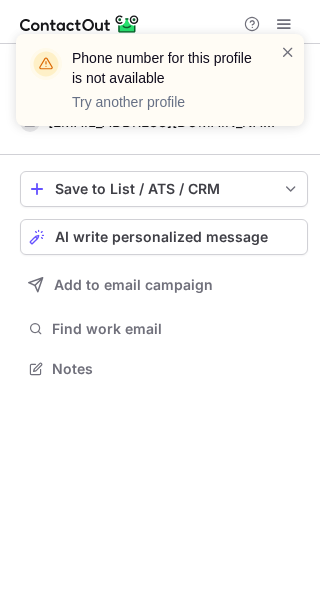 scroll, scrollTop: 354, scrollLeft: 320, axis: both 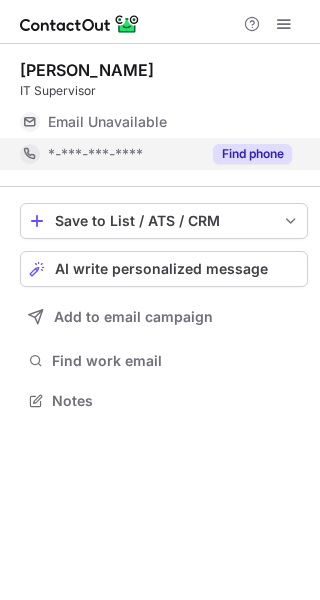 click on "Find phone" at bounding box center [252, 154] 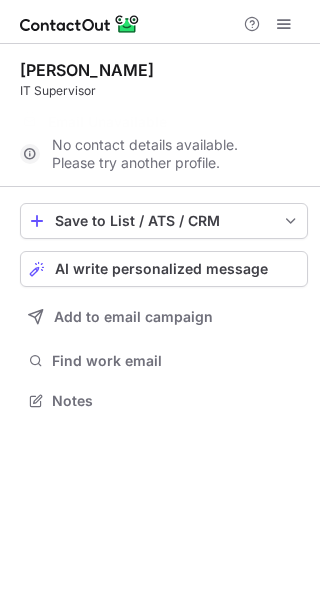 scroll, scrollTop: 354, scrollLeft: 320, axis: both 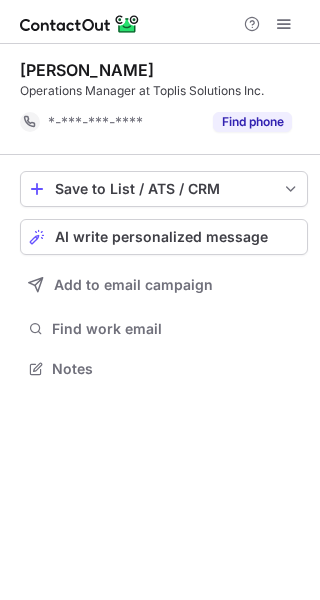 click on "[PERSON_NAME] Operations Manager at Toplis Solutions Inc. *-***-***-**** Find phone" at bounding box center (164, 99) 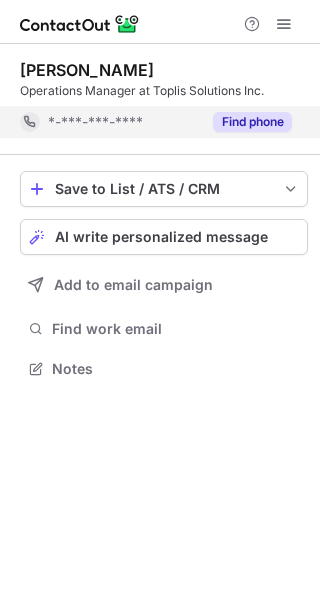 click on "Find phone" at bounding box center (252, 122) 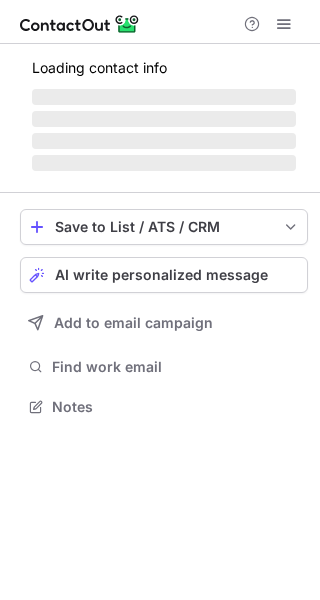 scroll, scrollTop: 0, scrollLeft: 0, axis: both 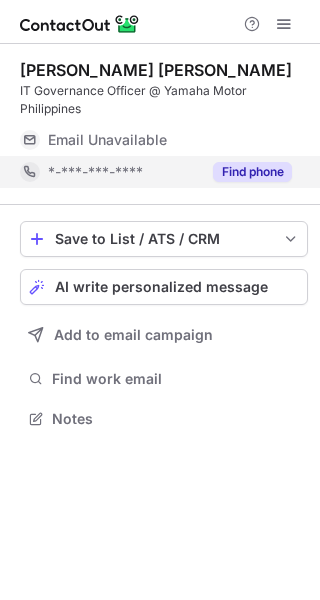 click on "Find phone" at bounding box center (252, 172) 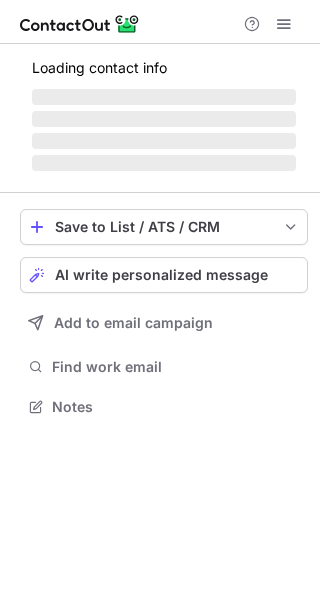 scroll, scrollTop: 0, scrollLeft: 0, axis: both 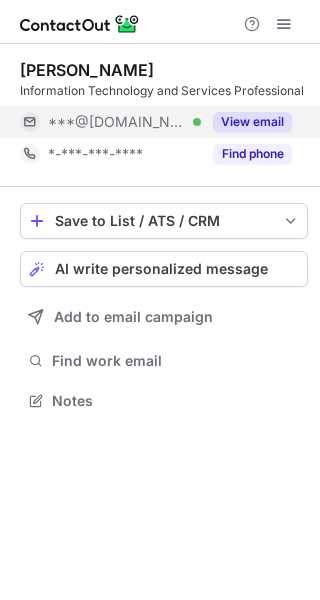 click on "View email" at bounding box center (252, 122) 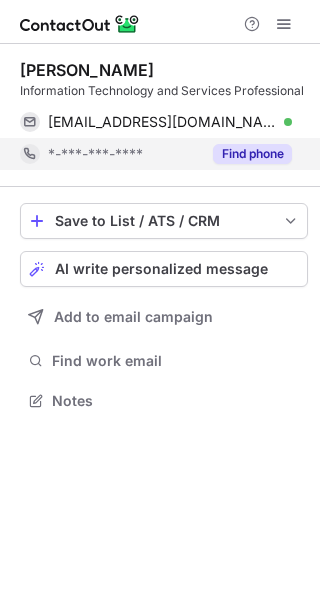 click on "Find phone" at bounding box center [252, 154] 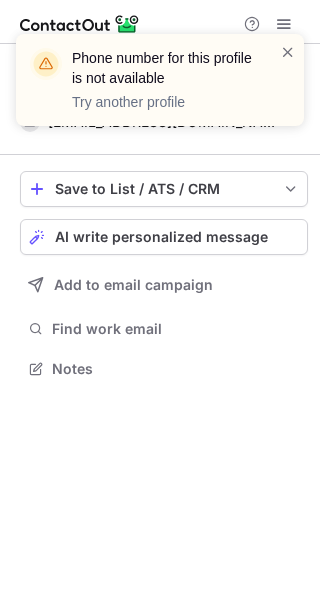 scroll, scrollTop: 354, scrollLeft: 320, axis: both 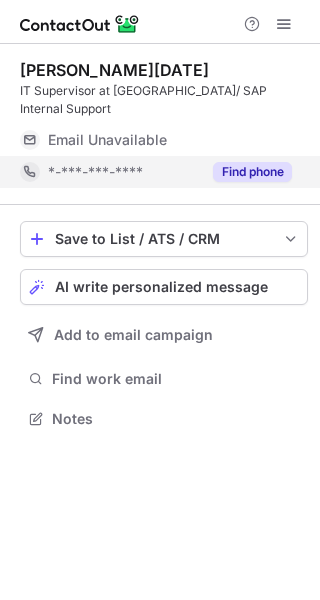 click on "Find phone" at bounding box center (246, 172) 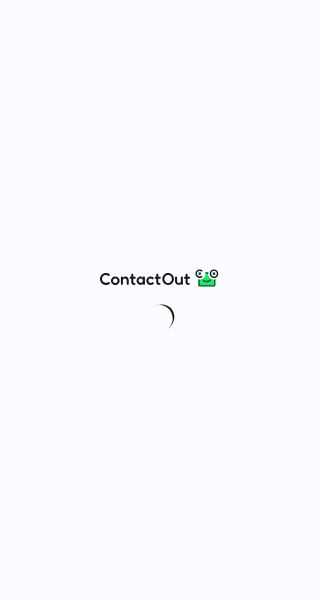 scroll, scrollTop: 0, scrollLeft: 0, axis: both 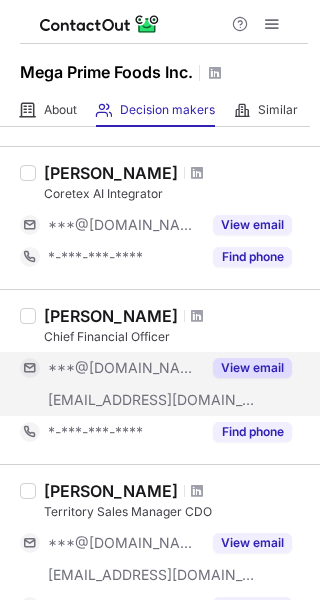 click on "View email" at bounding box center (252, 368) 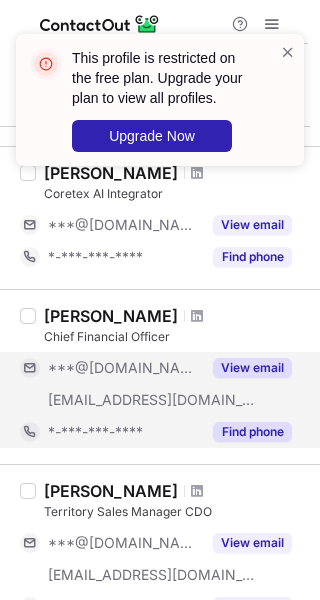 click on "Find phone" at bounding box center [252, 432] 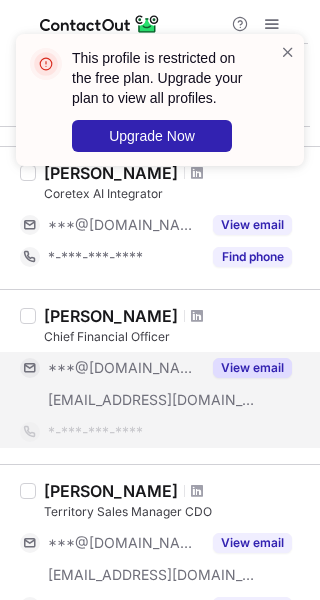 click on "[PERSON_NAME]" at bounding box center [111, 316] 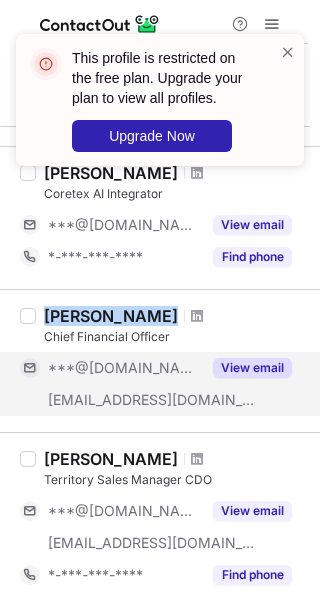 drag, startPoint x: 38, startPoint y: 312, endPoint x: 131, endPoint y: 304, distance: 93.34345 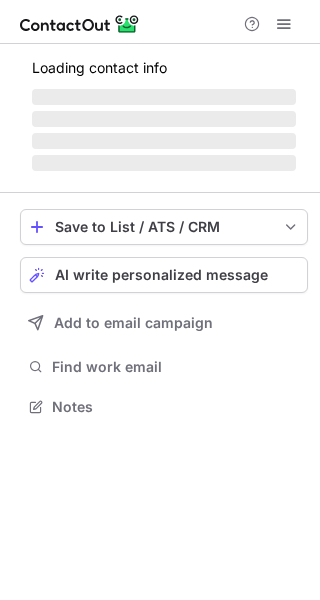 scroll, scrollTop: 0, scrollLeft: 0, axis: both 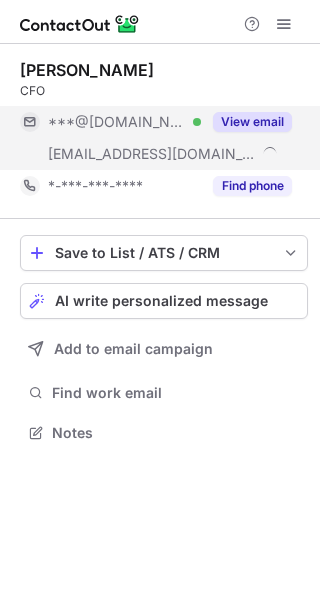 click on "View email" at bounding box center (252, 122) 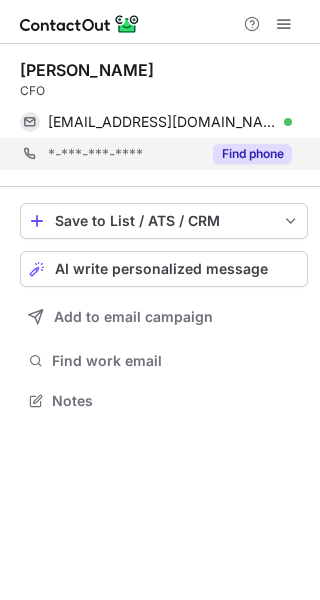 scroll, scrollTop: 386, scrollLeft: 320, axis: both 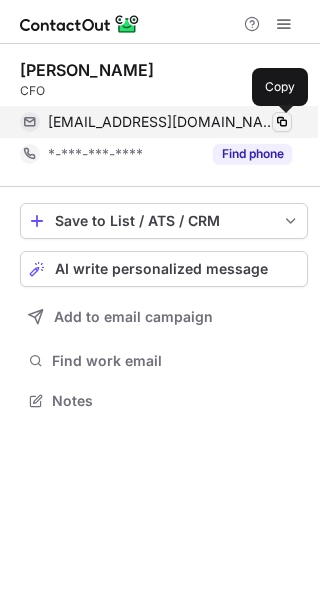 click at bounding box center [282, 122] 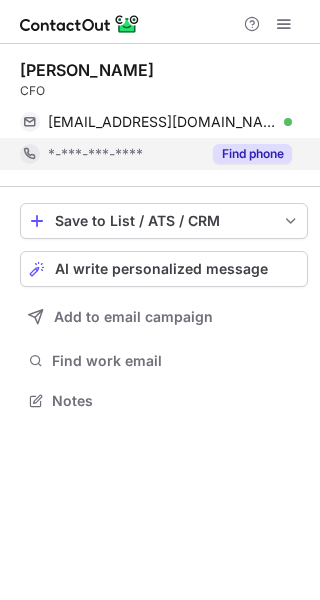 click on "Find phone" at bounding box center (252, 154) 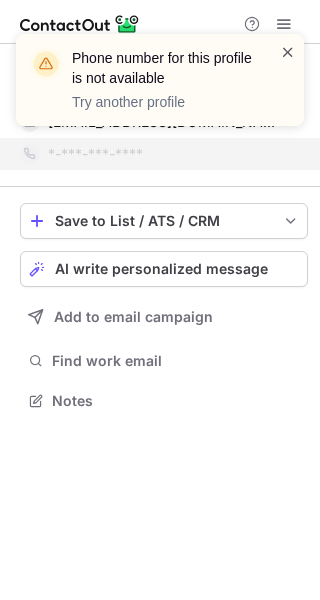 click at bounding box center (288, 52) 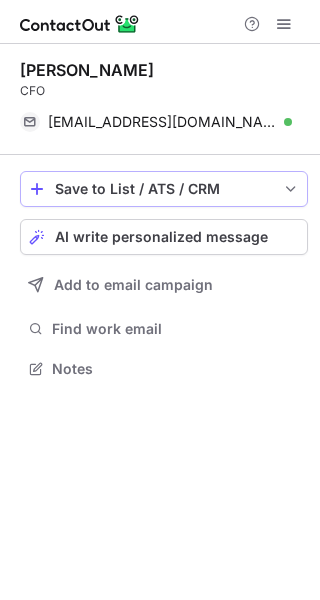 scroll, scrollTop: 354, scrollLeft: 320, axis: both 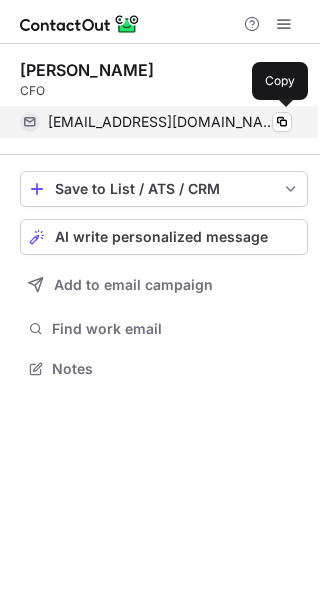 click on "jenarojas@yahoo.com" at bounding box center (162, 122) 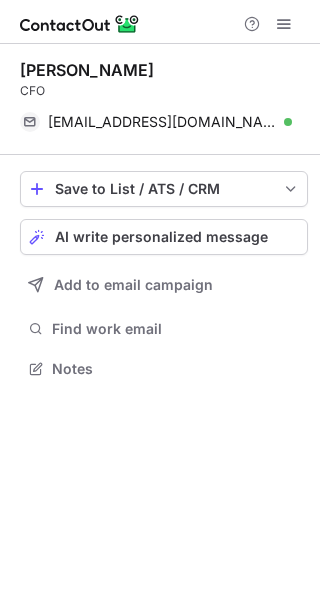 click on "CFO" at bounding box center [164, 91] 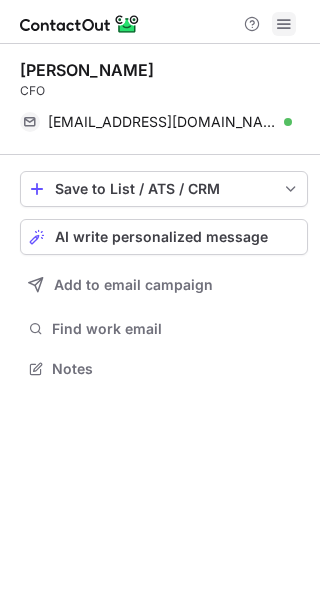 click at bounding box center (284, 24) 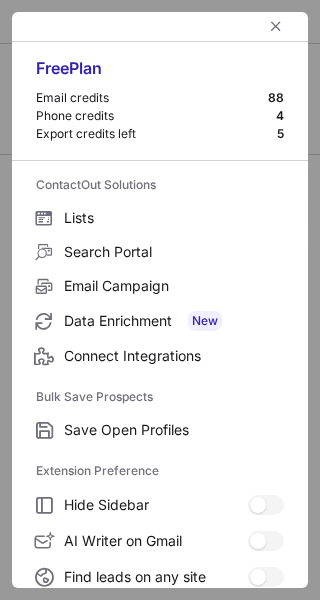 scroll, scrollTop: 2, scrollLeft: 0, axis: vertical 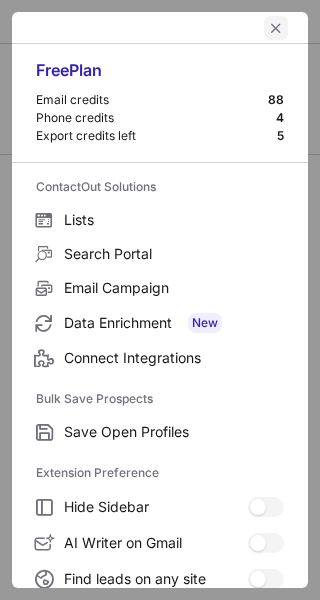 click at bounding box center [276, 28] 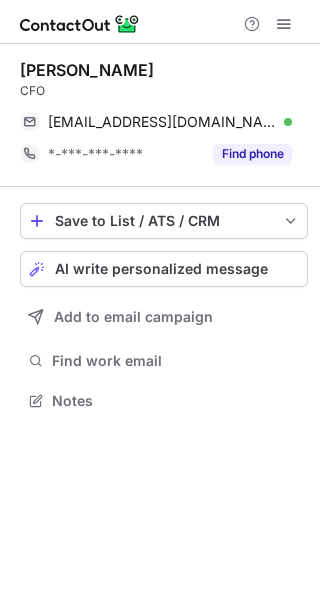 scroll, scrollTop: 0, scrollLeft: 0, axis: both 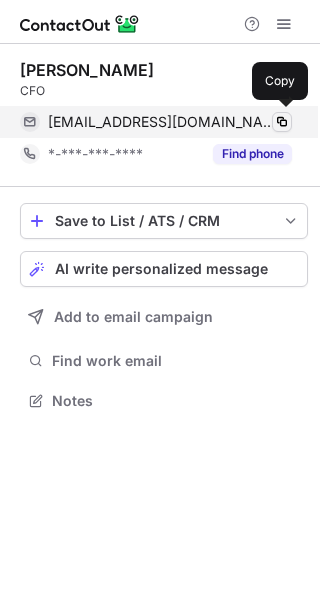 click at bounding box center (282, 122) 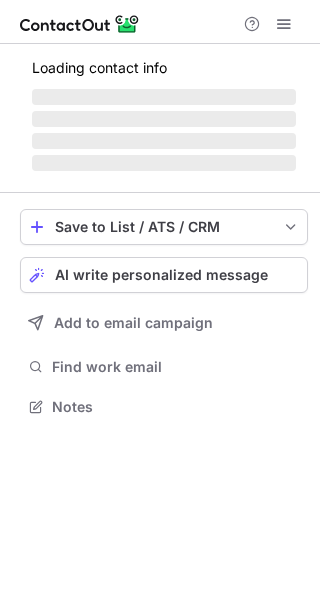 scroll, scrollTop: 0, scrollLeft: 0, axis: both 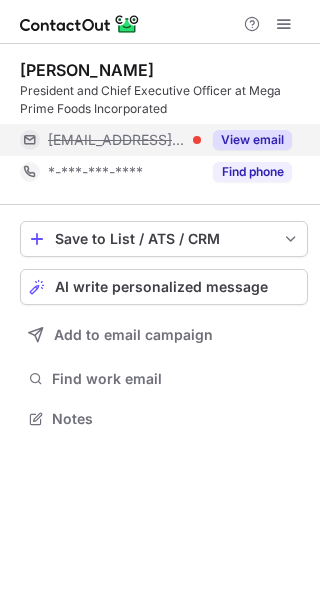 click on "View email" at bounding box center (252, 140) 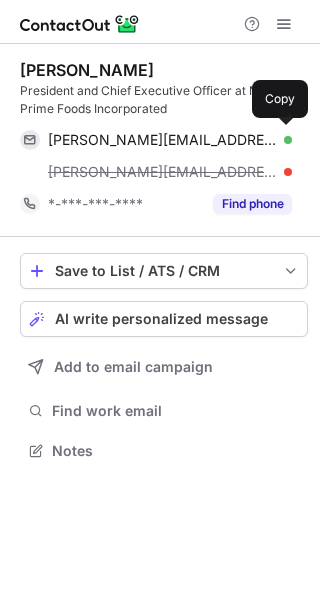 scroll, scrollTop: 10, scrollLeft: 10, axis: both 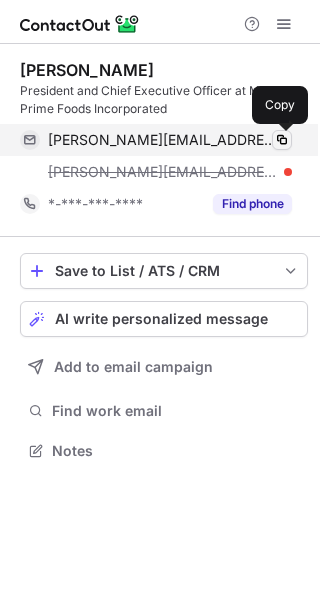 click at bounding box center (282, 140) 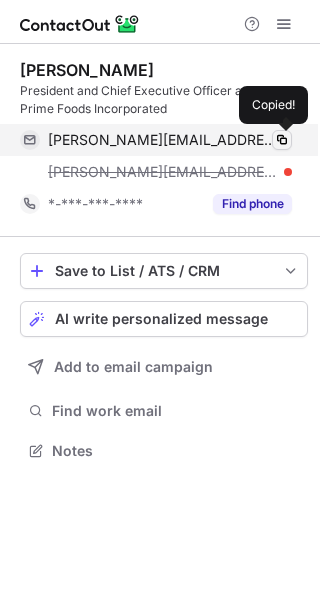 click at bounding box center [282, 140] 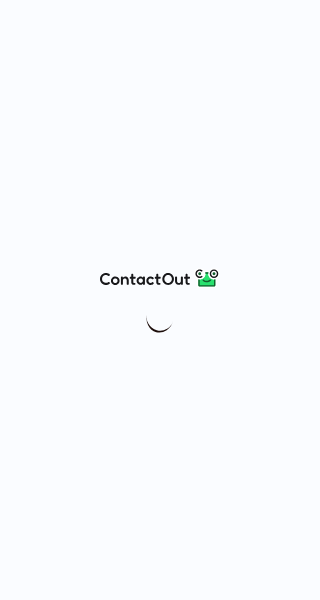 scroll, scrollTop: 0, scrollLeft: 0, axis: both 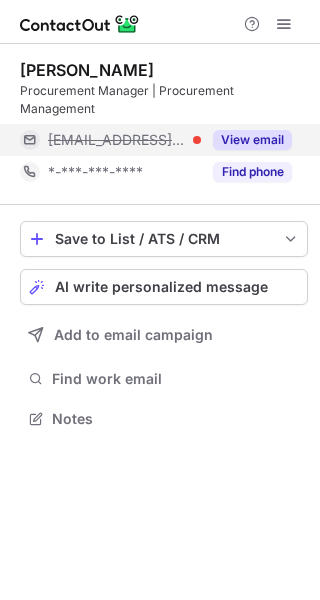 click on "View email" at bounding box center [252, 140] 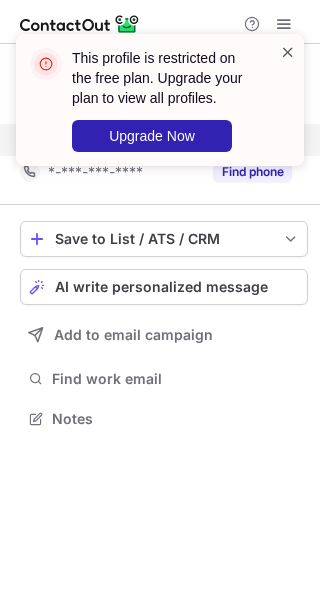 click at bounding box center (288, 52) 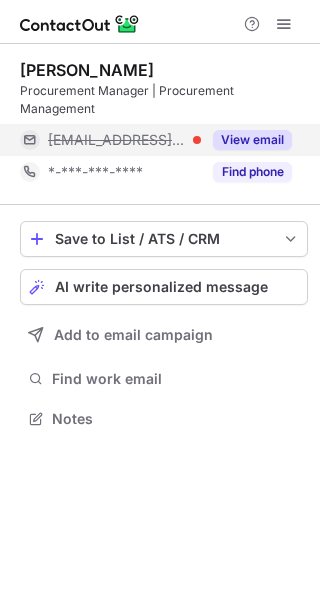 click on "View email" at bounding box center [252, 140] 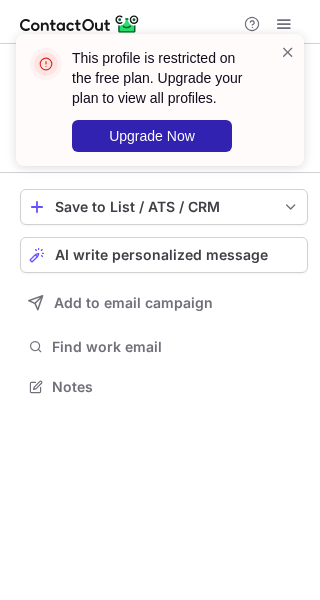 scroll, scrollTop: 354, scrollLeft: 320, axis: both 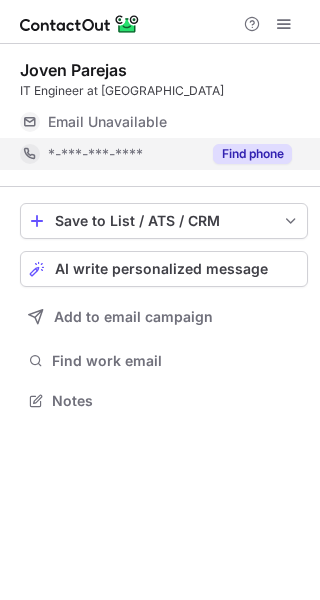 click on "Find phone" at bounding box center (246, 154) 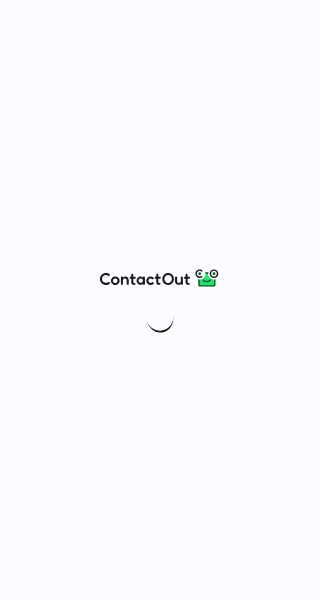 scroll, scrollTop: 0, scrollLeft: 0, axis: both 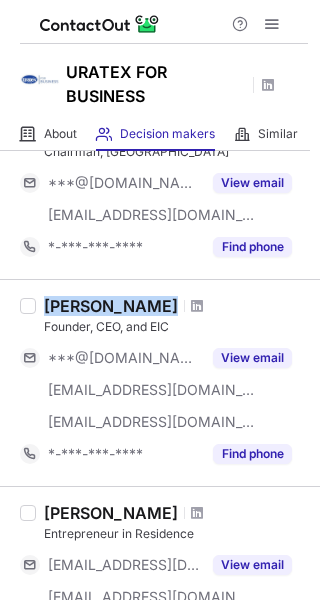 drag, startPoint x: 44, startPoint y: 301, endPoint x: 153, endPoint y: 297, distance: 109.07337 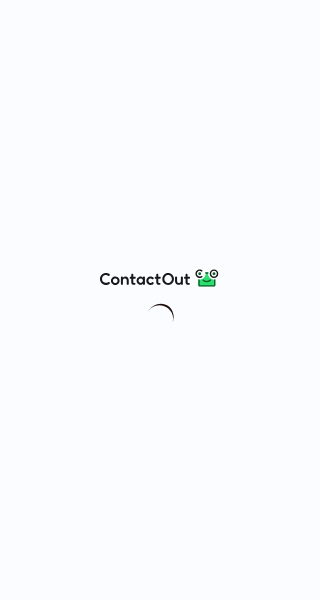 scroll, scrollTop: 0, scrollLeft: 0, axis: both 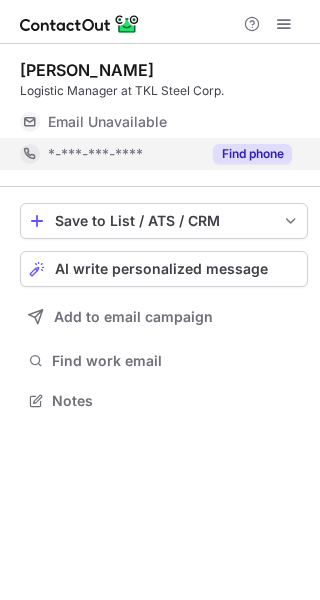 click on "Find phone" at bounding box center (246, 154) 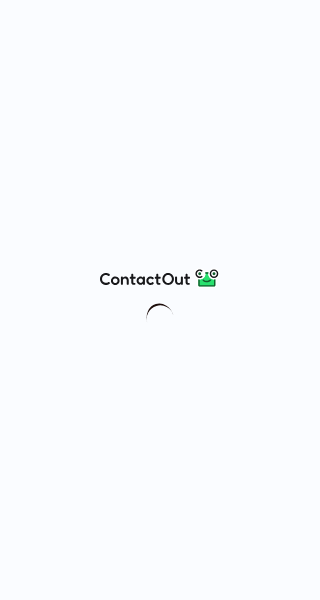 scroll, scrollTop: 0, scrollLeft: 0, axis: both 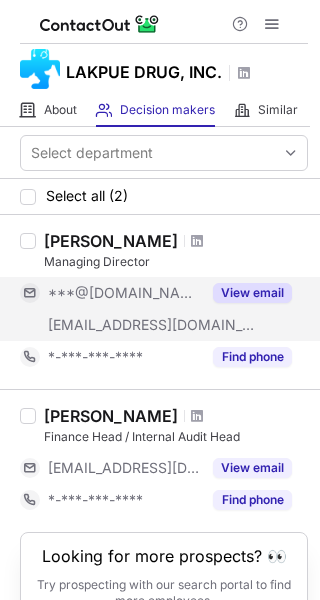 click on "View email" at bounding box center (252, 293) 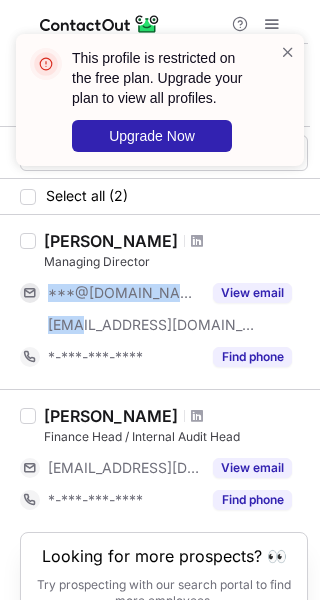 drag, startPoint x: 202, startPoint y: 323, endPoint x: 84, endPoint y: 329, distance: 118.15244 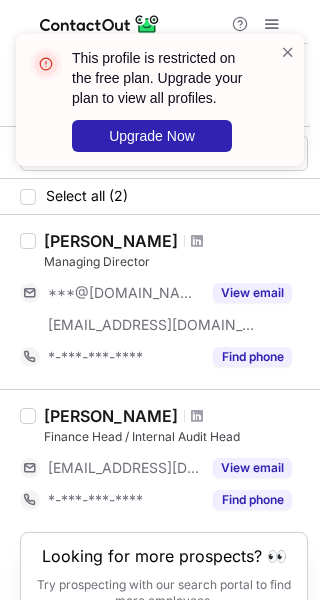 click on "Enrique-jaime Castillo" at bounding box center [111, 241] 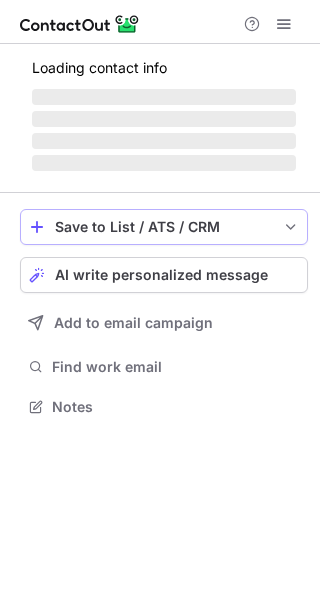 scroll, scrollTop: 0, scrollLeft: 0, axis: both 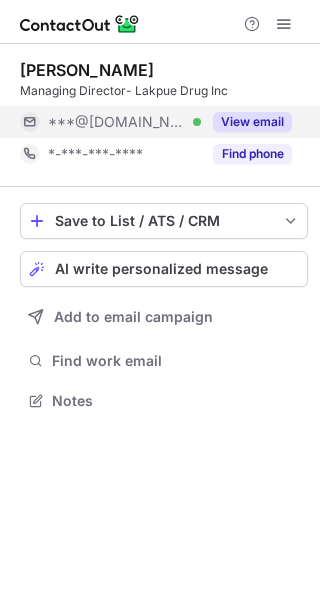 click on "View email" at bounding box center (252, 122) 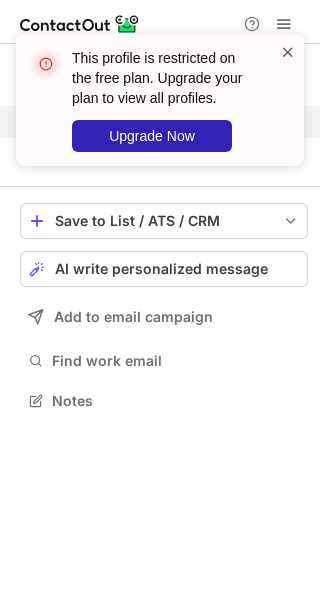 click at bounding box center (288, 52) 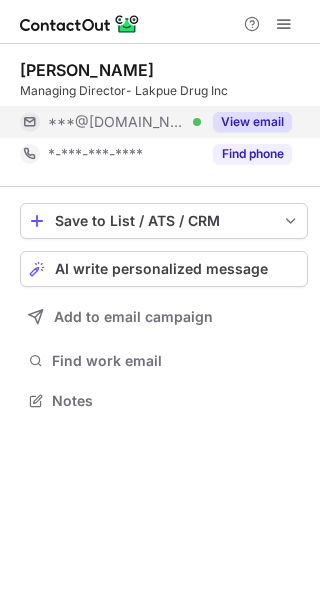 click at bounding box center (288, 100) 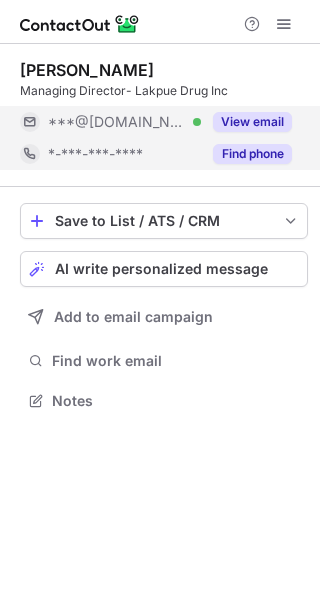click on "Find phone" at bounding box center (252, 154) 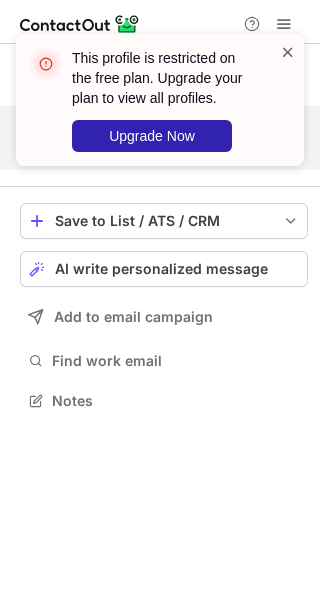 click at bounding box center (288, 52) 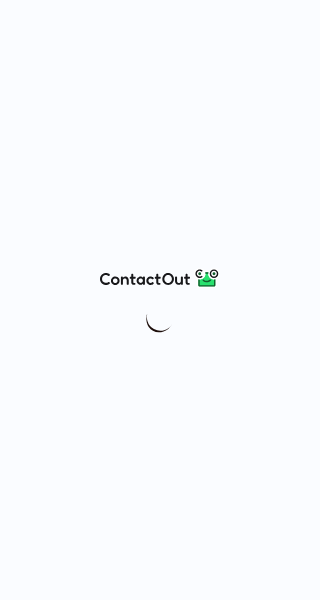 scroll, scrollTop: 0, scrollLeft: 0, axis: both 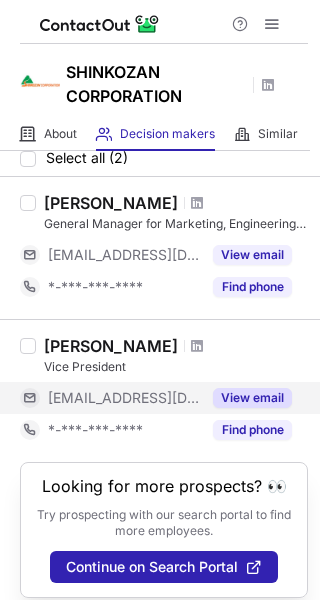 click on "View email" at bounding box center [252, 398] 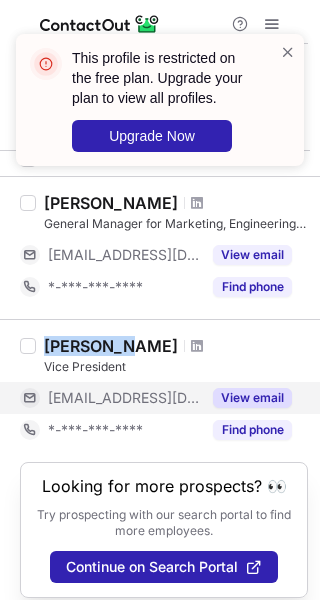 drag, startPoint x: 69, startPoint y: 342, endPoint x: 125, endPoint y: 347, distance: 56.22277 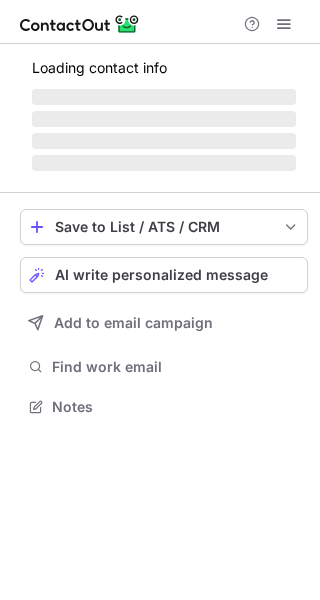scroll, scrollTop: 0, scrollLeft: 0, axis: both 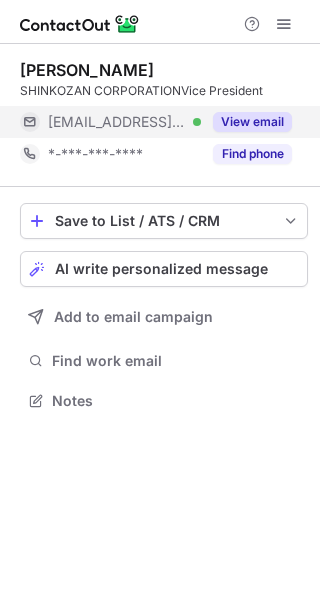 click on "View email" at bounding box center (252, 122) 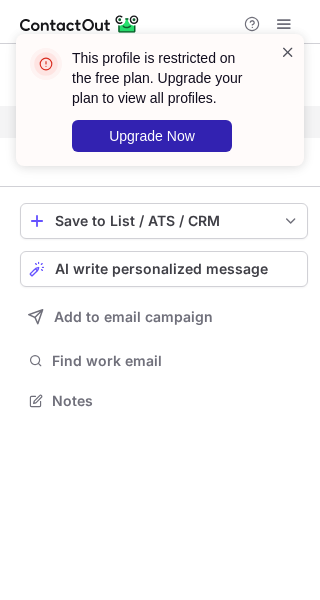 click at bounding box center (288, 52) 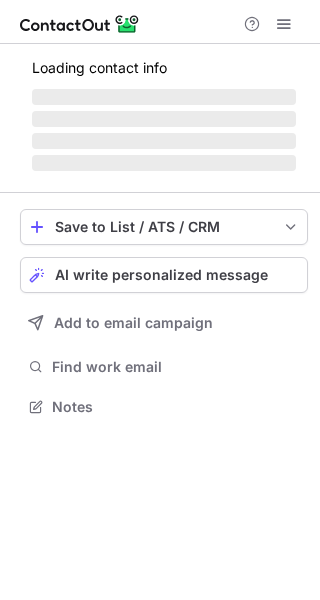 scroll, scrollTop: 0, scrollLeft: 0, axis: both 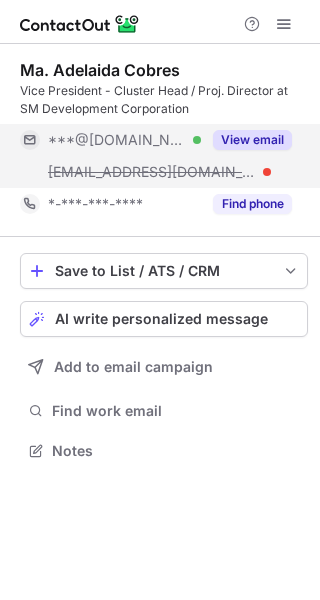 click on "View email" at bounding box center (252, 140) 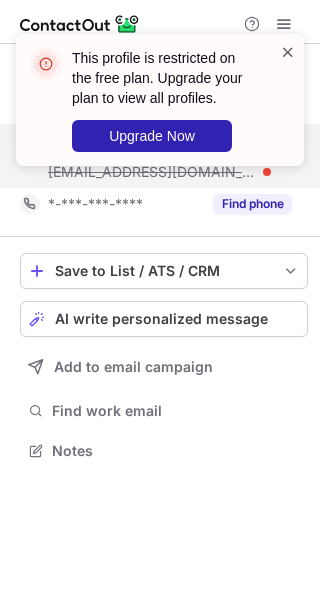 click at bounding box center [288, 52] 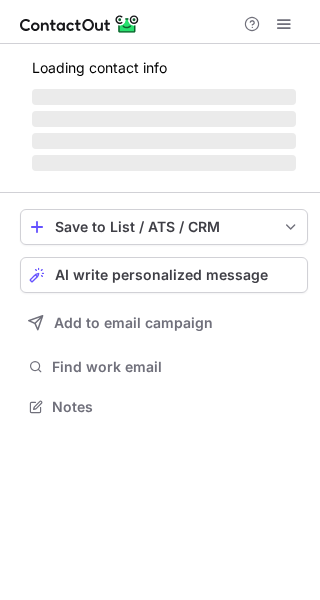 scroll, scrollTop: 0, scrollLeft: 0, axis: both 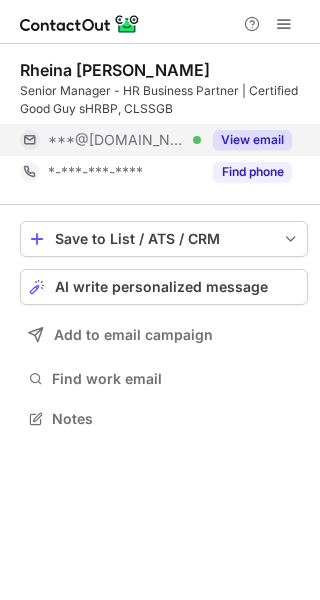 click on "View email" at bounding box center [252, 140] 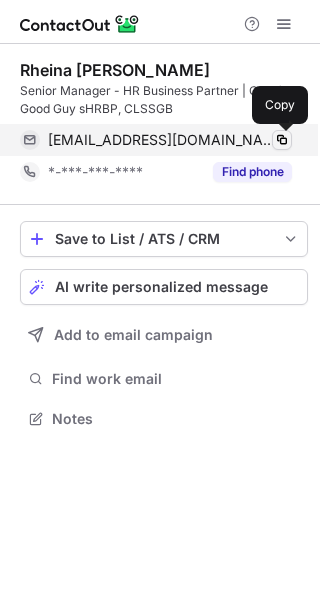 click at bounding box center [282, 140] 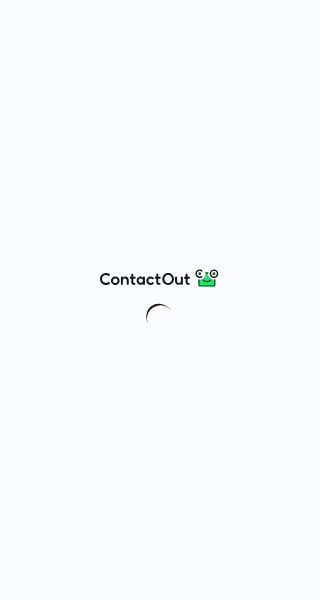 scroll, scrollTop: 0, scrollLeft: 0, axis: both 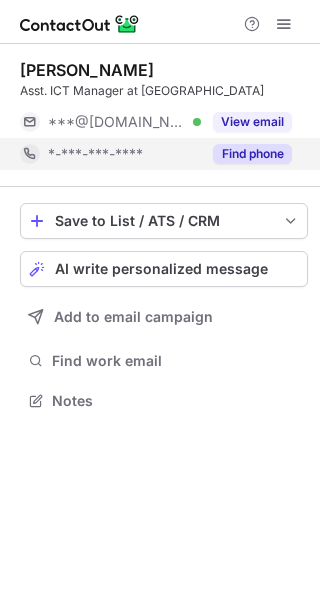 click on "Find phone" at bounding box center (252, 154) 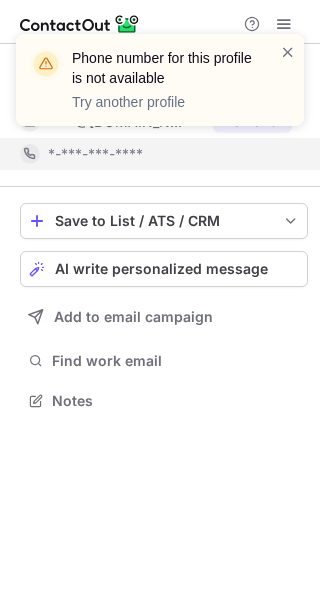 click on "Phone number for this profile is not available Try another profile" at bounding box center (160, 88) 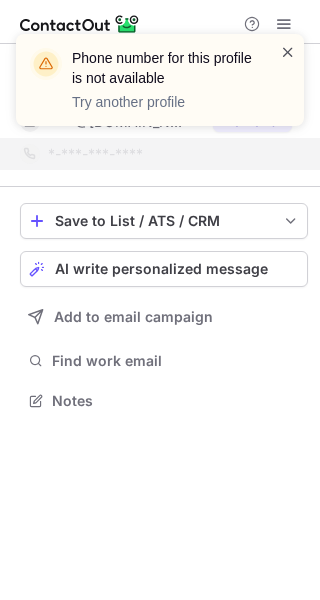 click at bounding box center (288, 52) 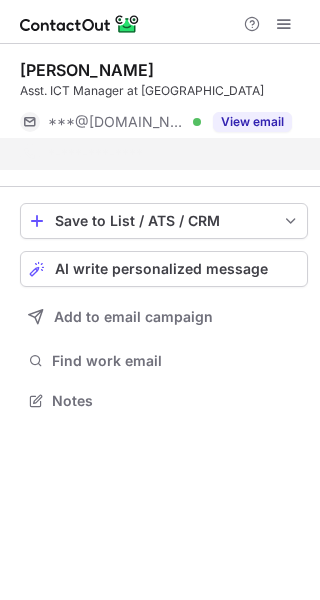 scroll, scrollTop: 354, scrollLeft: 320, axis: both 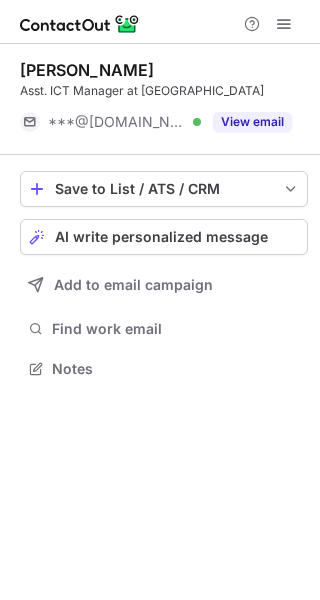 click on "View email" at bounding box center (252, 122) 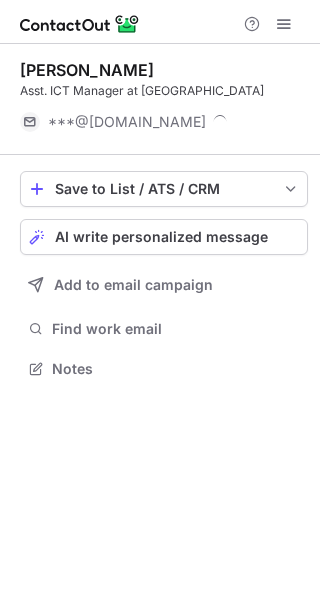 scroll, scrollTop: 10, scrollLeft: 10, axis: both 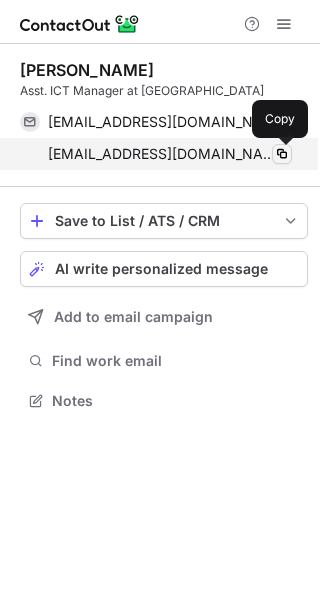 click at bounding box center [282, 154] 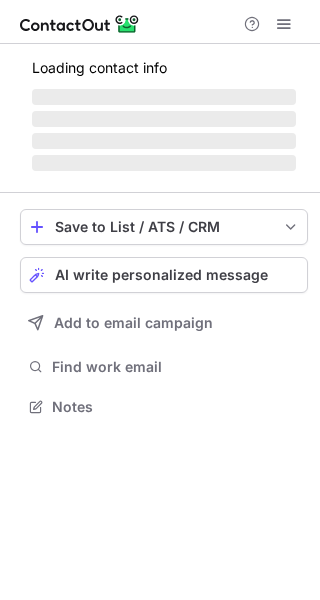 scroll, scrollTop: 0, scrollLeft: 0, axis: both 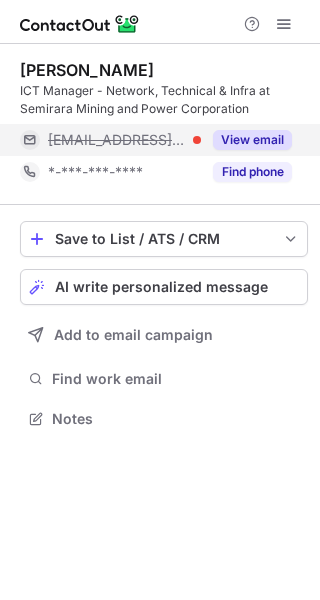 click on "View email" at bounding box center (252, 140) 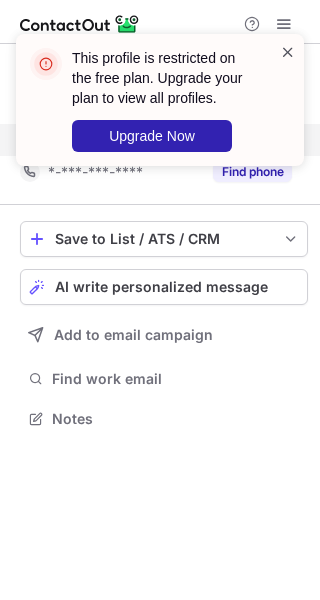 click at bounding box center (288, 52) 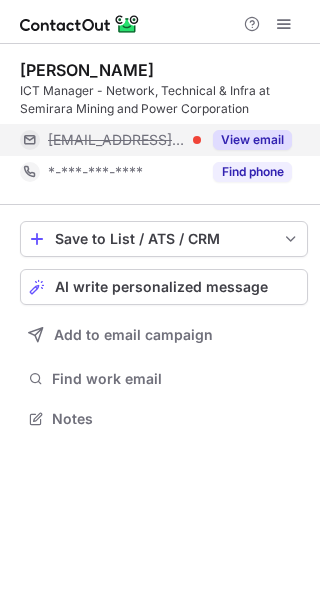 click on "[EMAIL_ADDRESS][DOMAIN_NAME]" at bounding box center [117, 140] 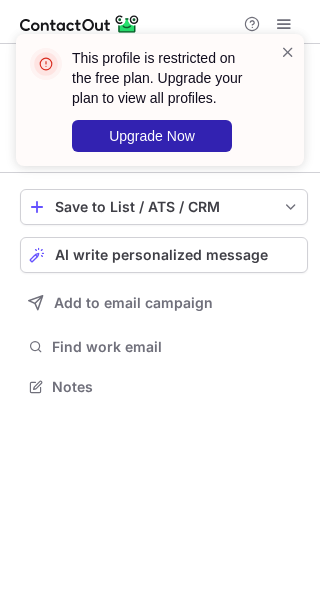 scroll, scrollTop: 372, scrollLeft: 320, axis: both 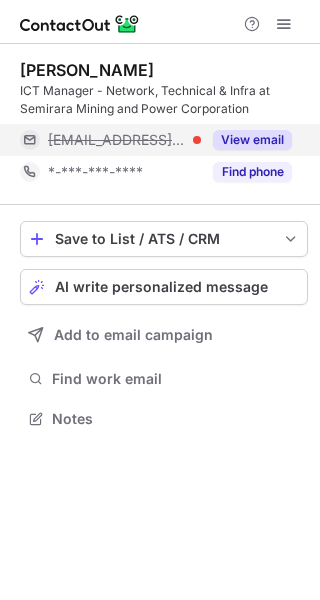 click on "[EMAIL_ADDRESS][DOMAIN_NAME]" at bounding box center [117, 140] 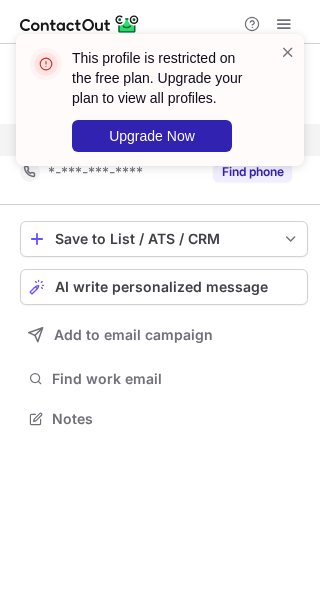 click on "This profile is restricted on the free plan. Upgrade your plan to view all profiles. Upgrade Now" at bounding box center [160, 108] 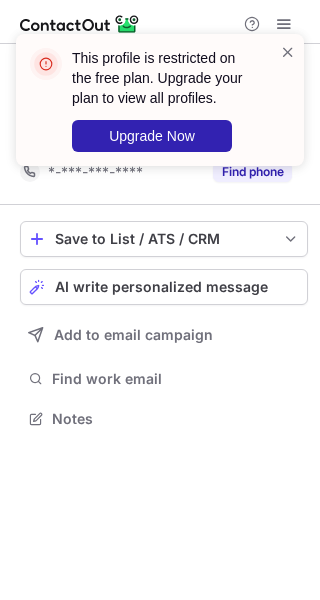 click at bounding box center (288, 100) 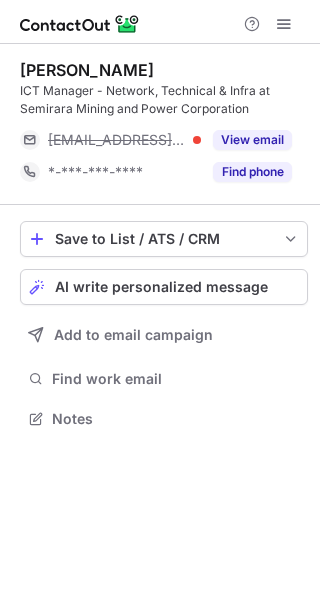 click at bounding box center (288, 52) 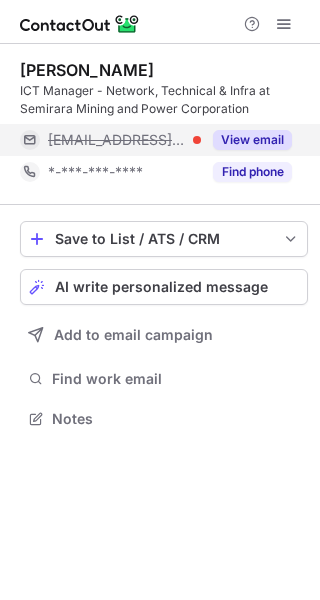 click on "[EMAIL_ADDRESS][DOMAIN_NAME]" at bounding box center [117, 140] 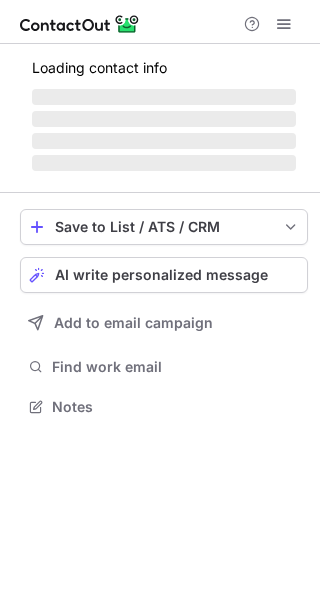 scroll, scrollTop: 0, scrollLeft: 0, axis: both 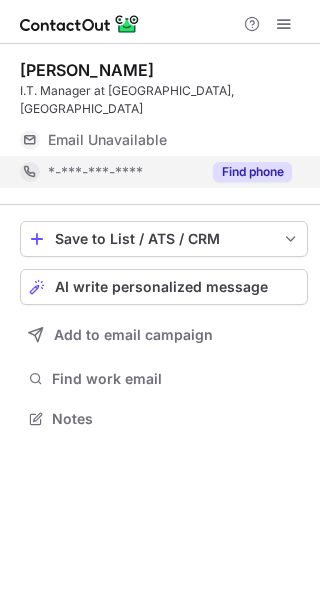 click on "Find phone" at bounding box center [252, 172] 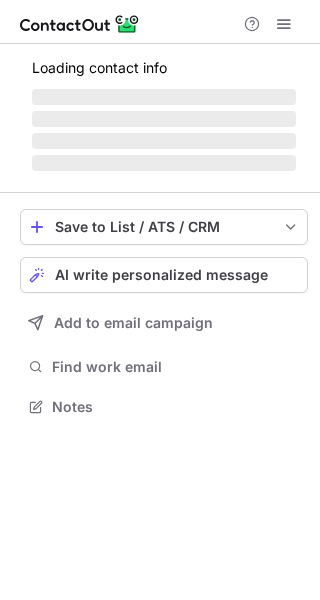 scroll, scrollTop: 0, scrollLeft: 0, axis: both 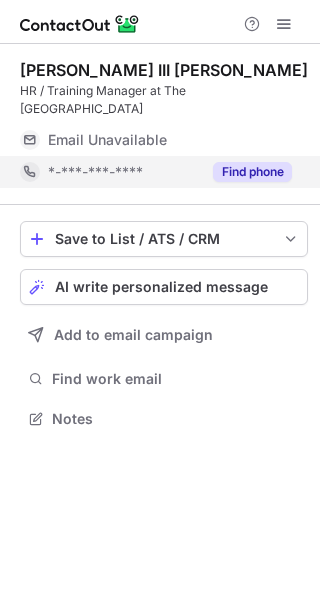 click on "Find phone" at bounding box center (252, 172) 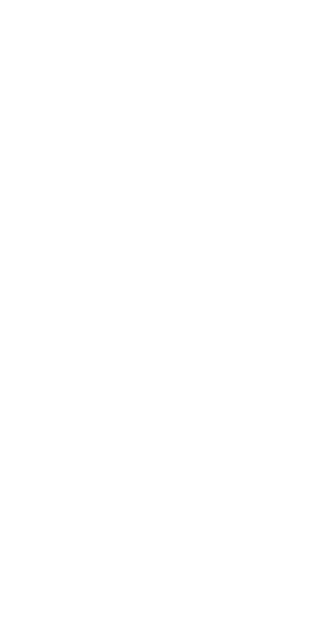scroll, scrollTop: 0, scrollLeft: 0, axis: both 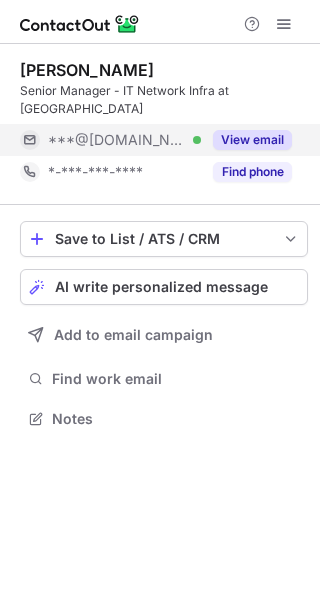 click on "View email" at bounding box center (252, 140) 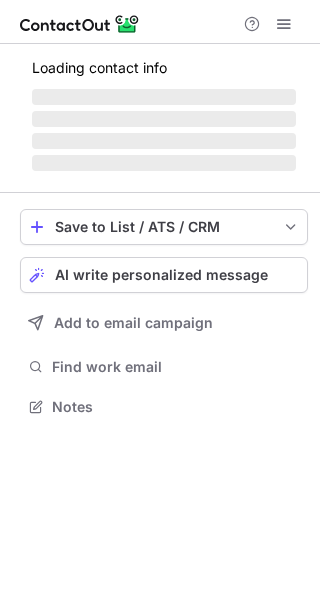 scroll, scrollTop: 0, scrollLeft: 0, axis: both 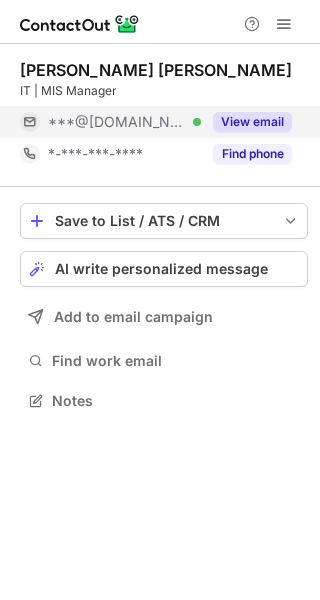 click on "View email" at bounding box center (252, 122) 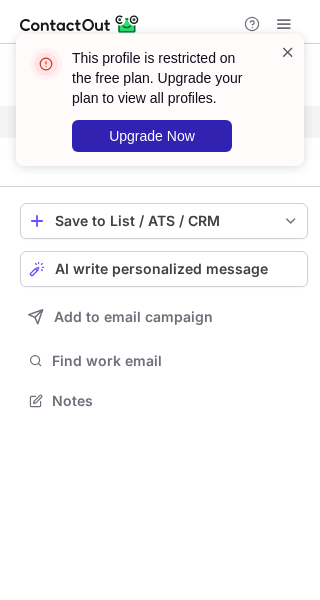 click at bounding box center (288, 52) 